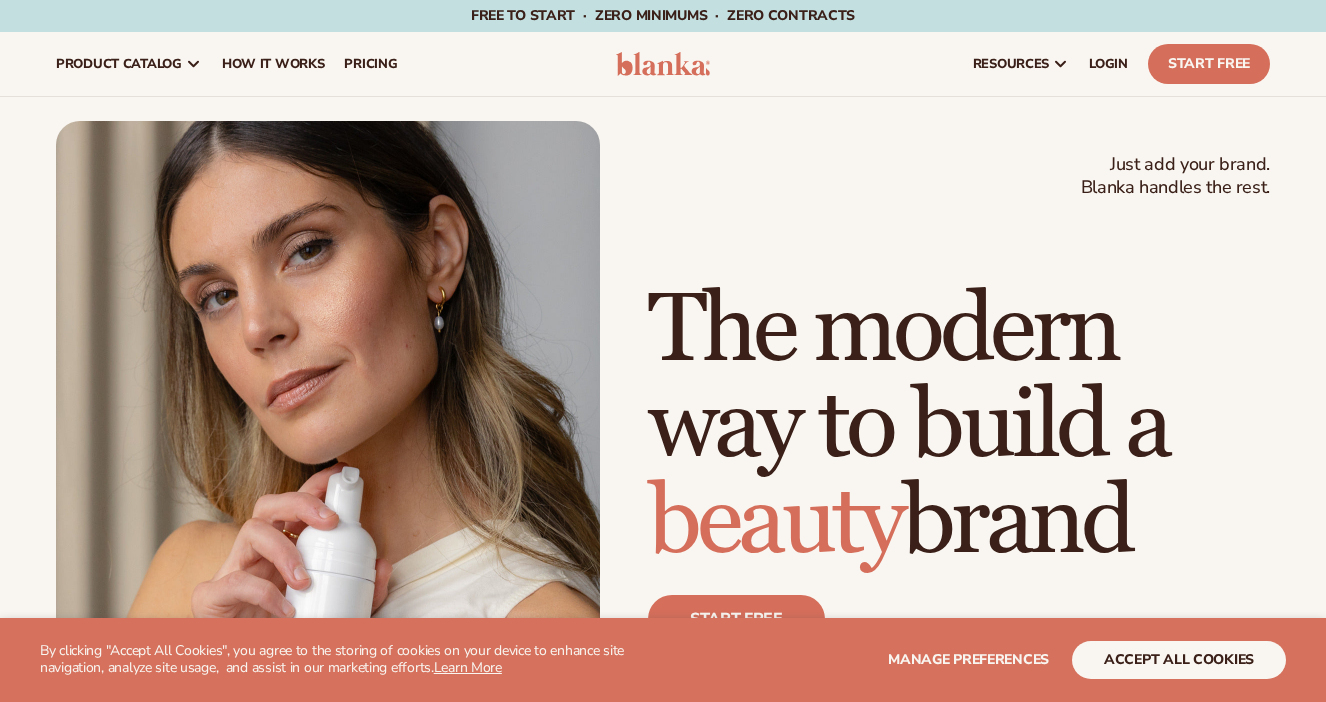 scroll, scrollTop: 0, scrollLeft: 0, axis: both 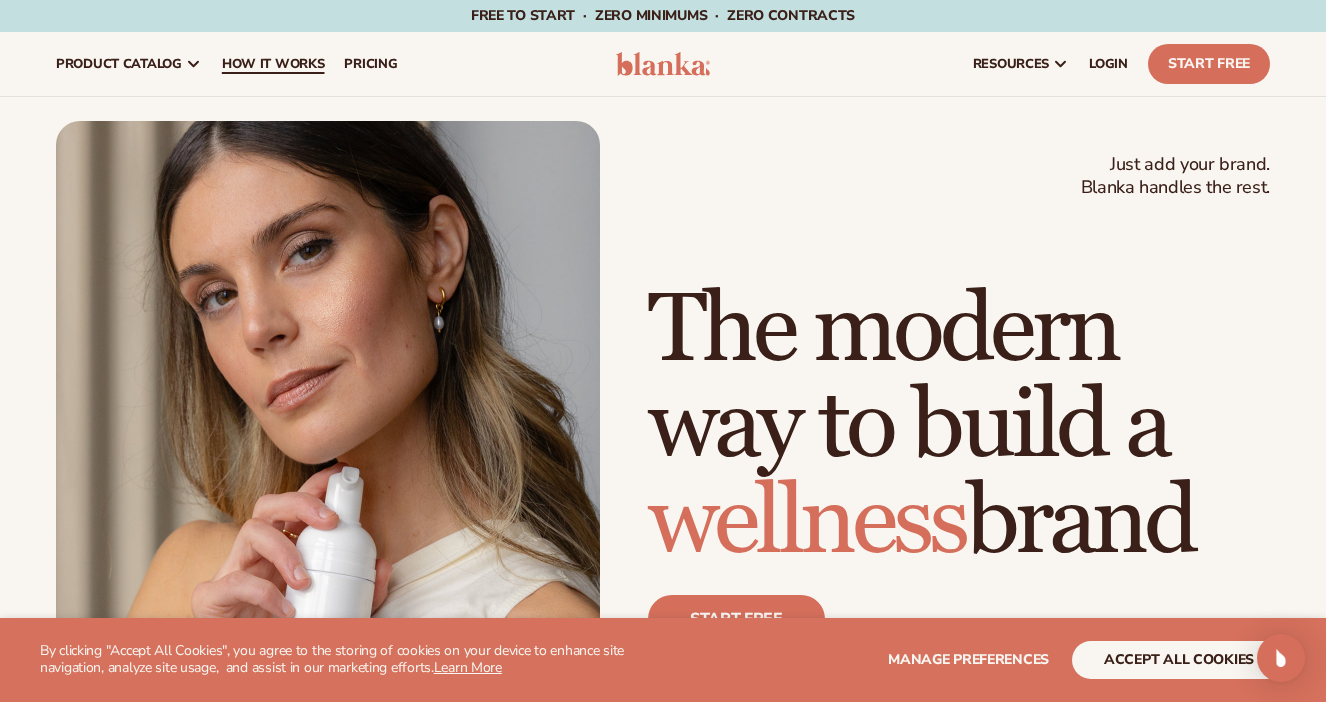 click on "How It Works" at bounding box center (273, 64) 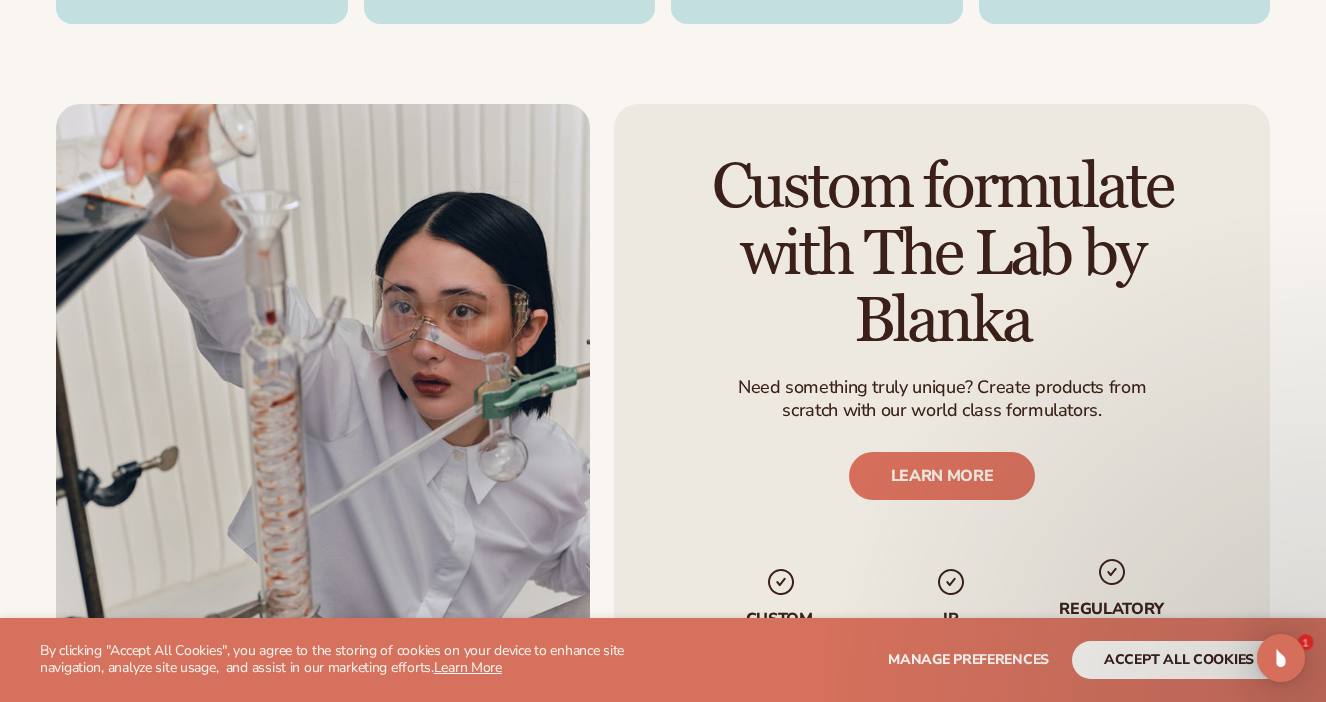scroll, scrollTop: 3169, scrollLeft: 0, axis: vertical 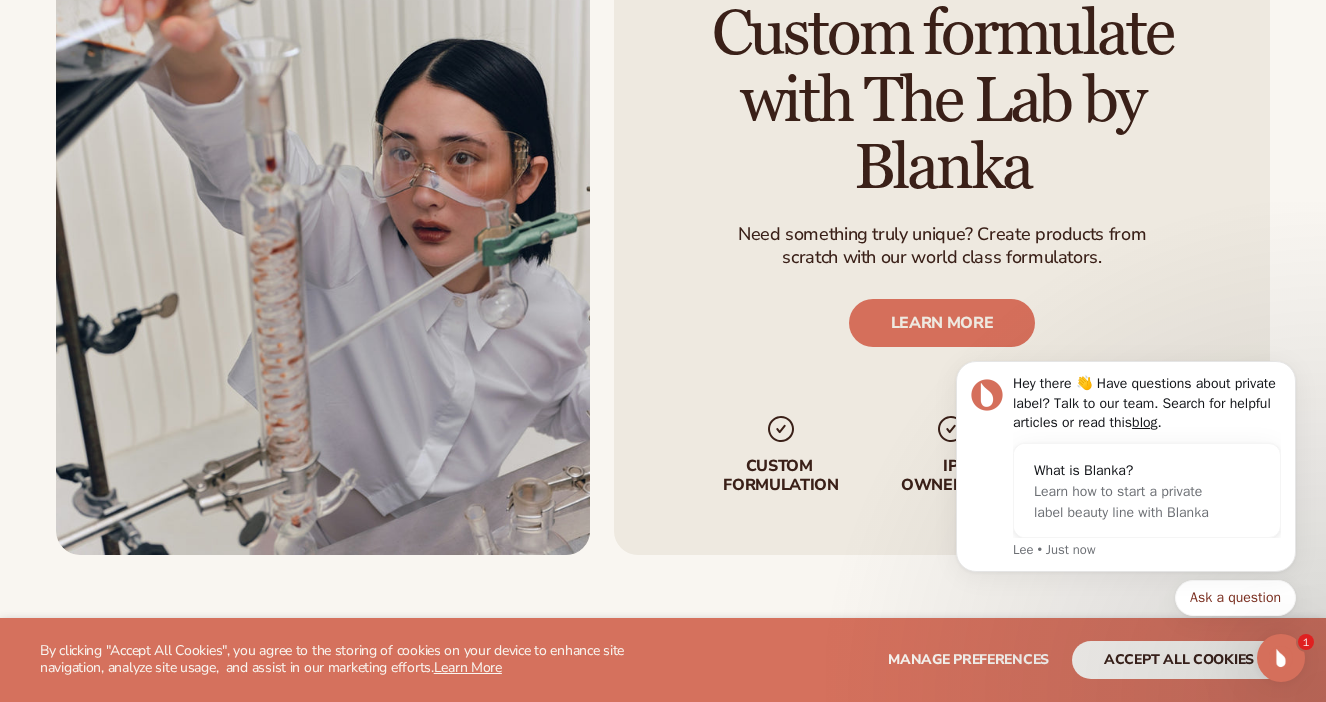 click 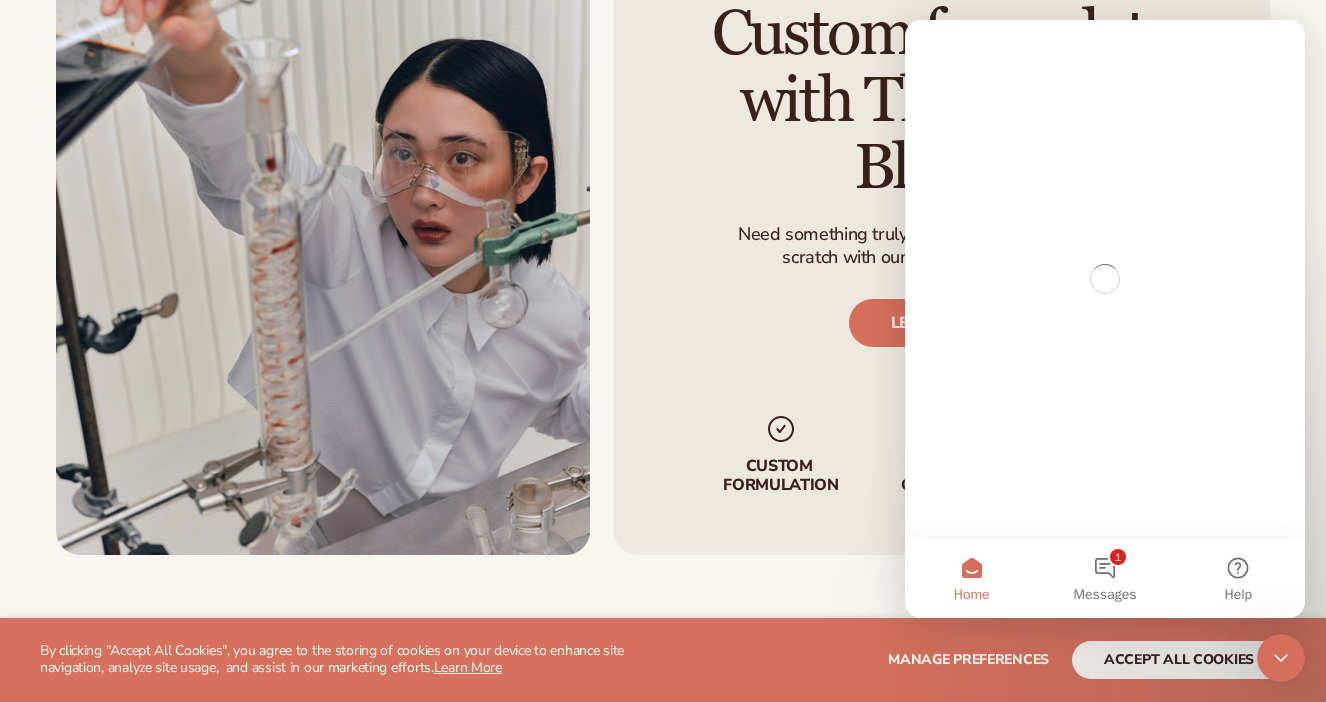 scroll, scrollTop: 0, scrollLeft: 0, axis: both 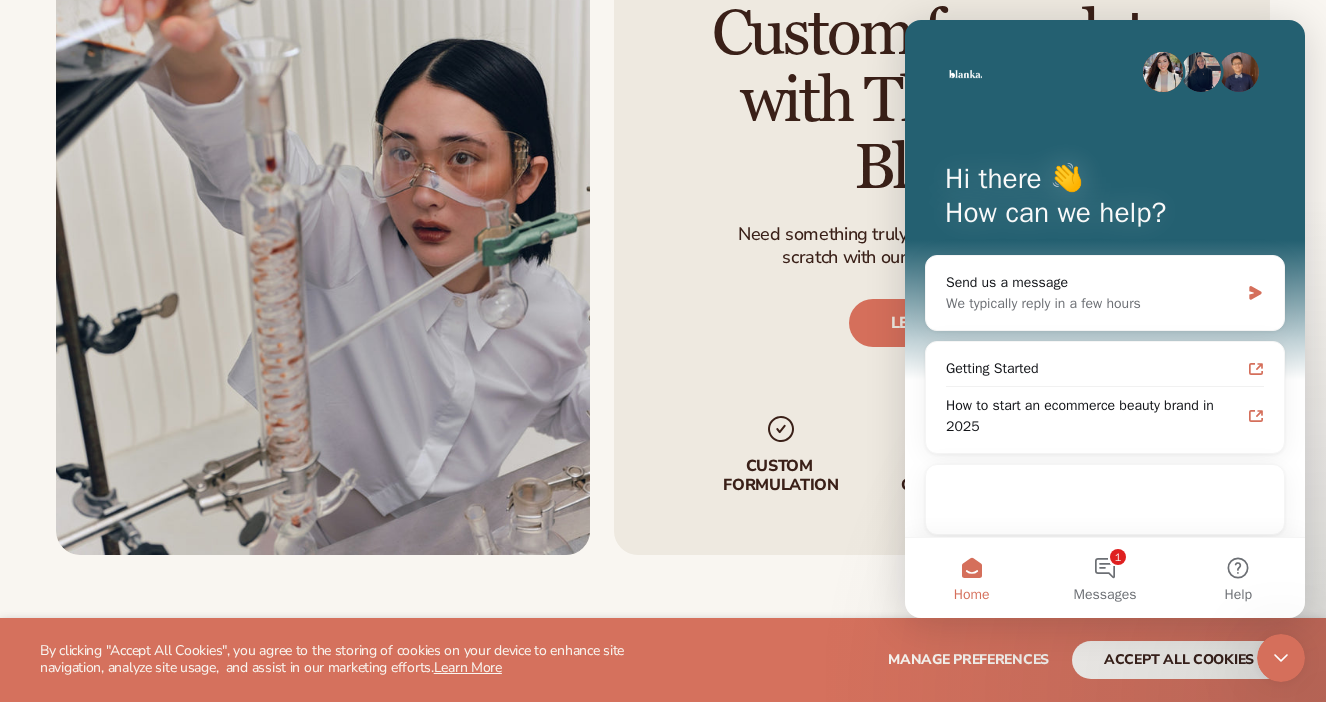 click at bounding box center [1281, 658] 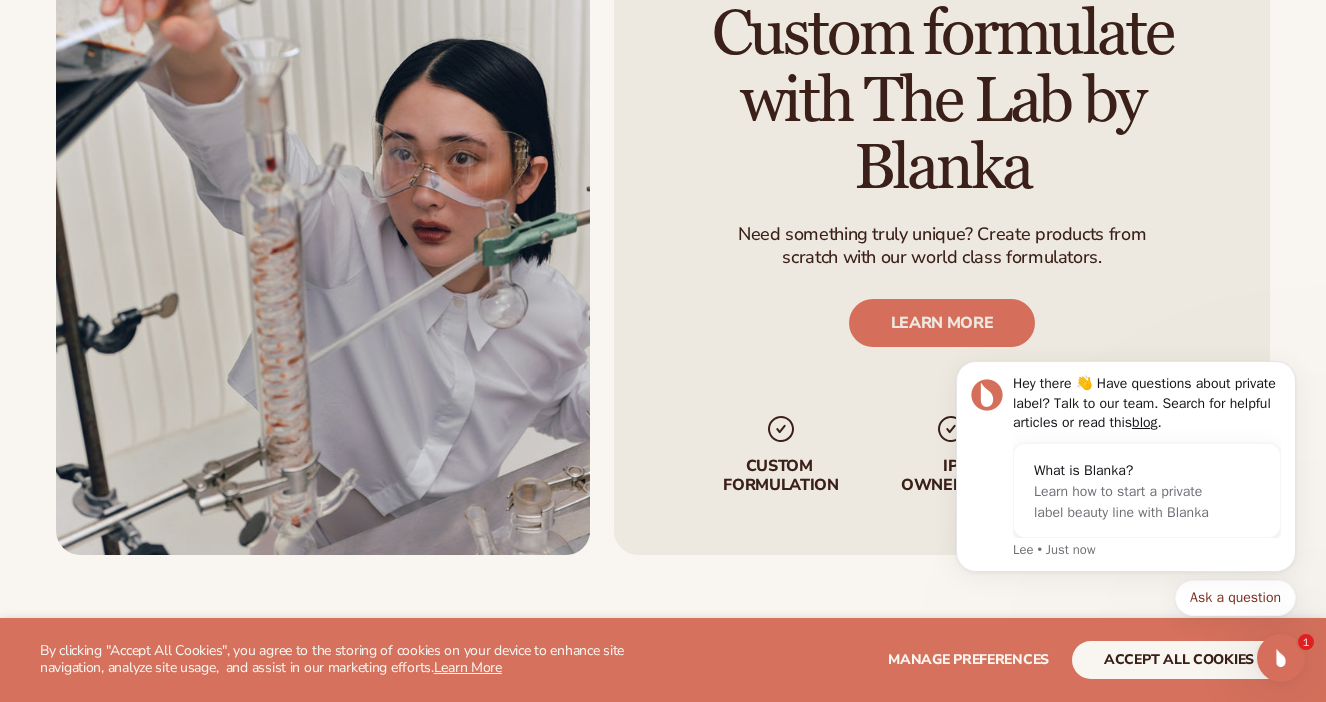 scroll, scrollTop: 0, scrollLeft: 0, axis: both 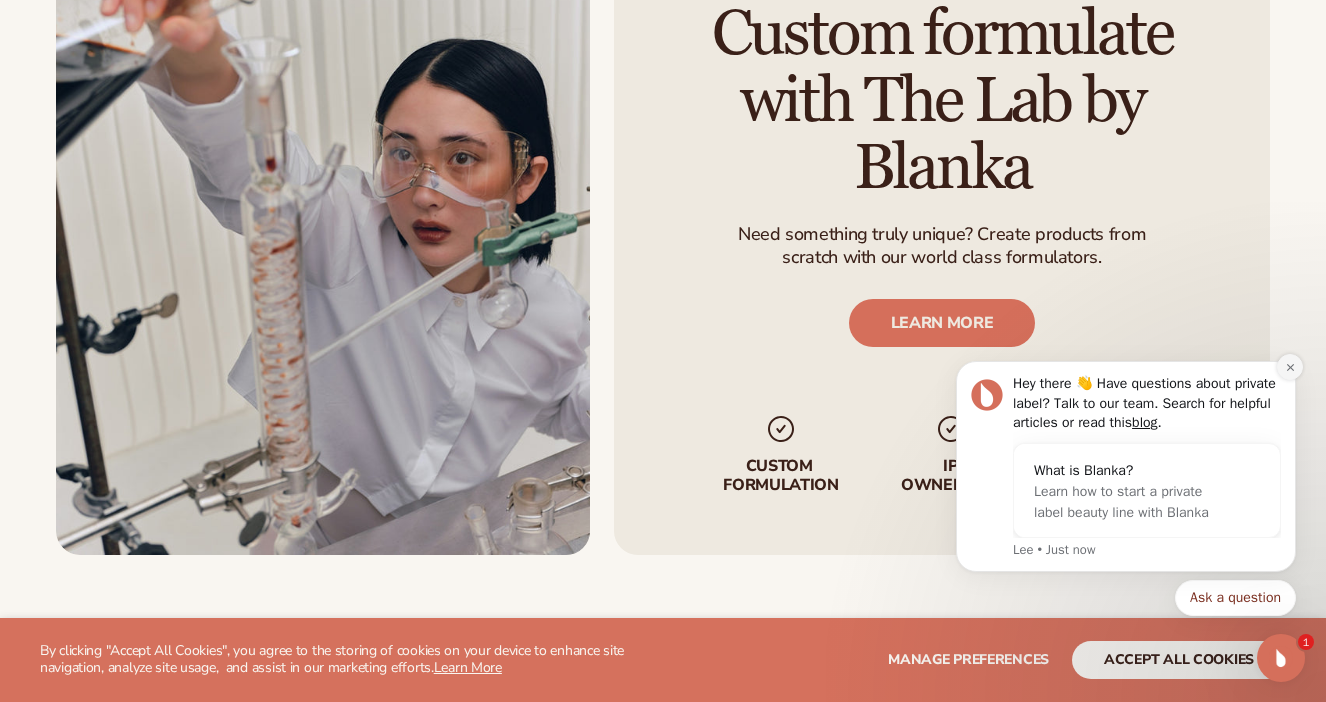 click 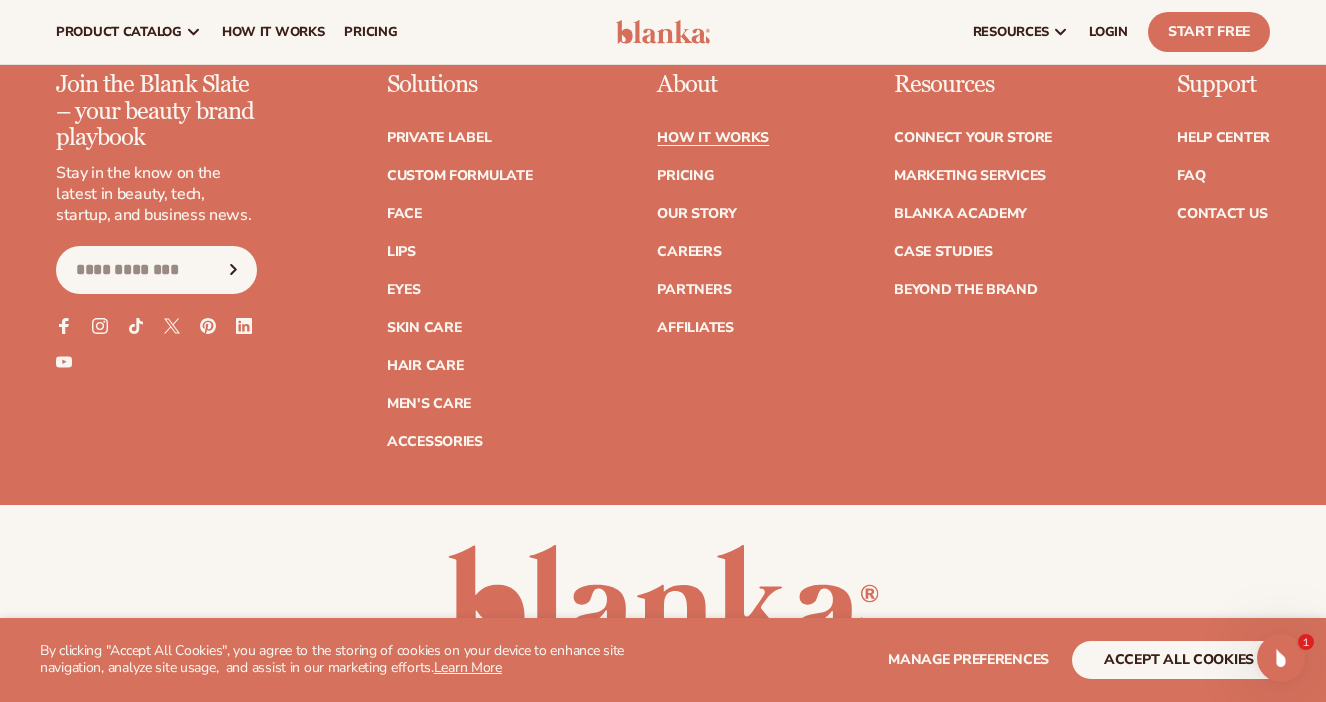 scroll, scrollTop: 4833, scrollLeft: 0, axis: vertical 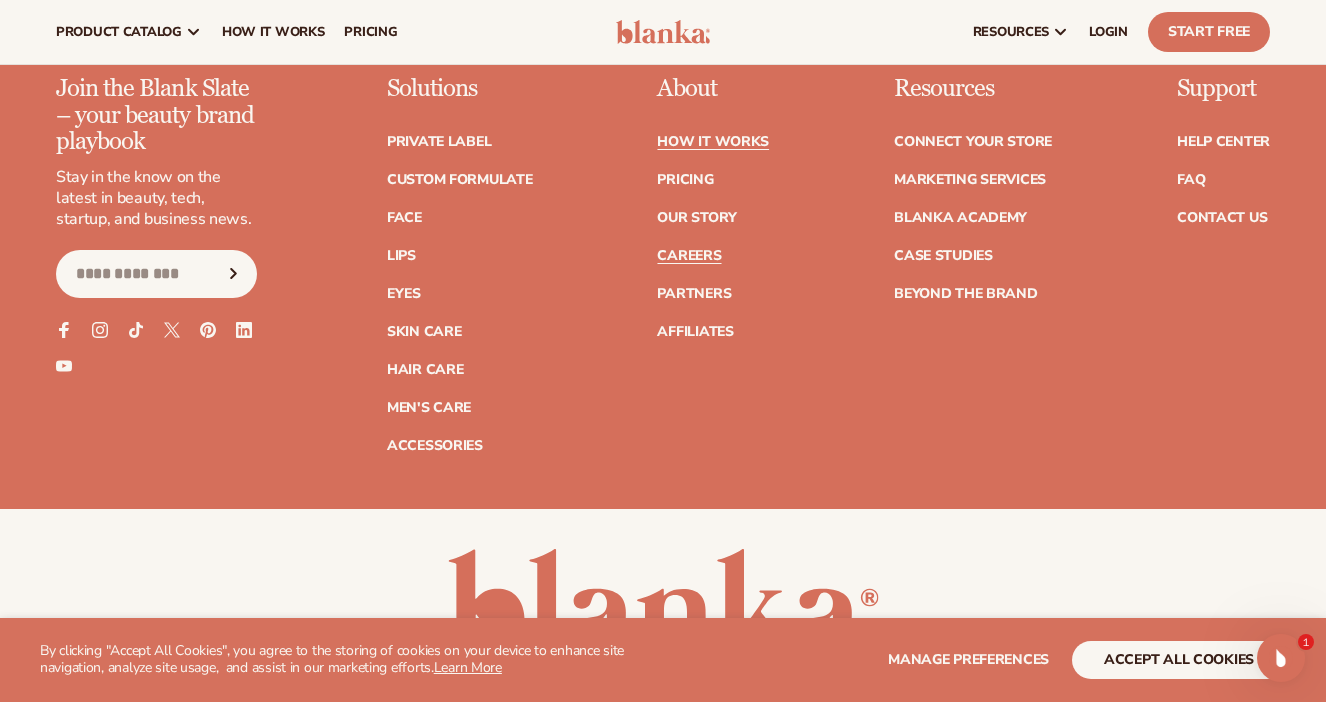 click on "Careers" at bounding box center (689, 256) 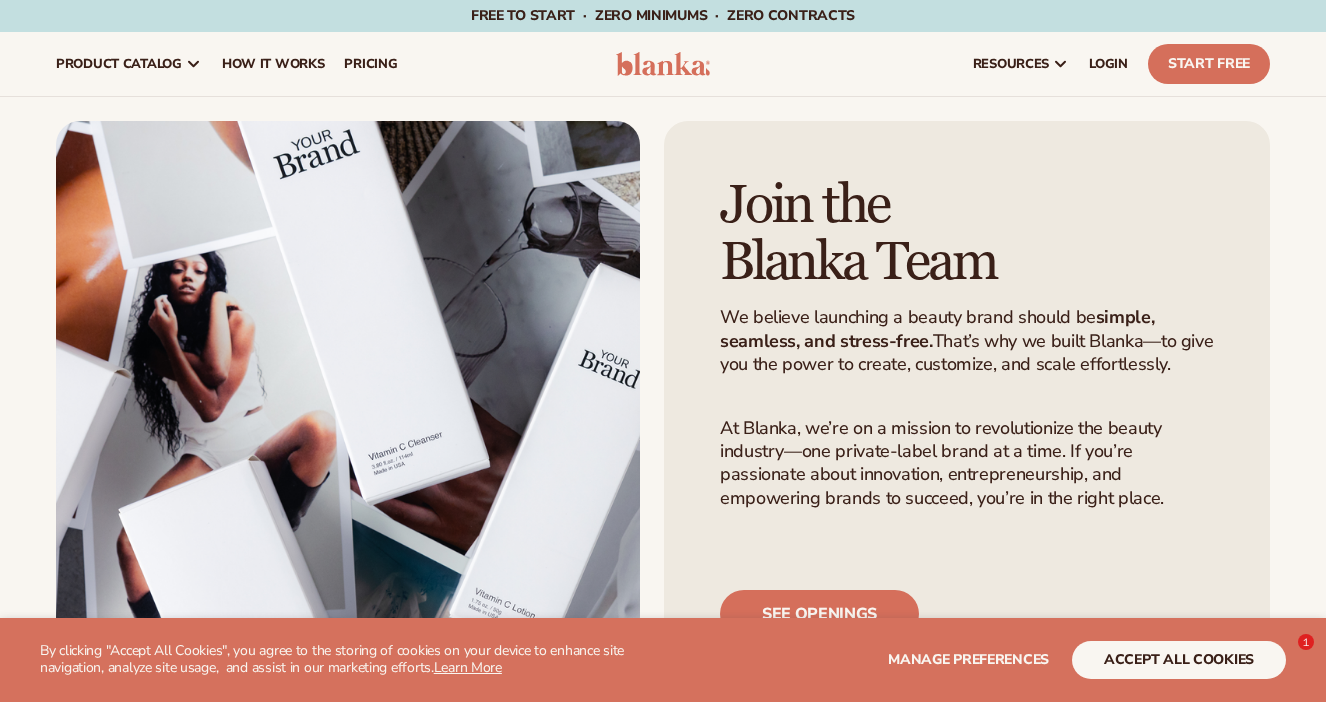 scroll, scrollTop: 77, scrollLeft: 0, axis: vertical 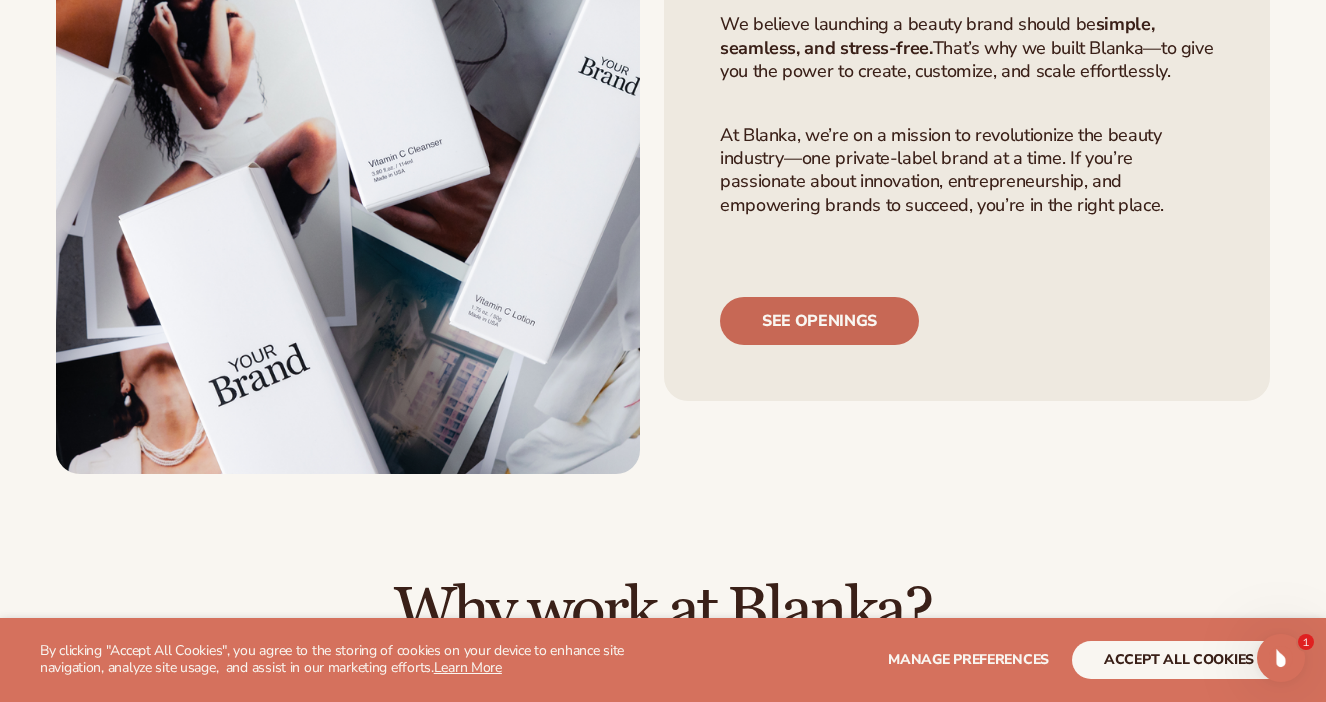 click on "See openings" at bounding box center [819, 321] 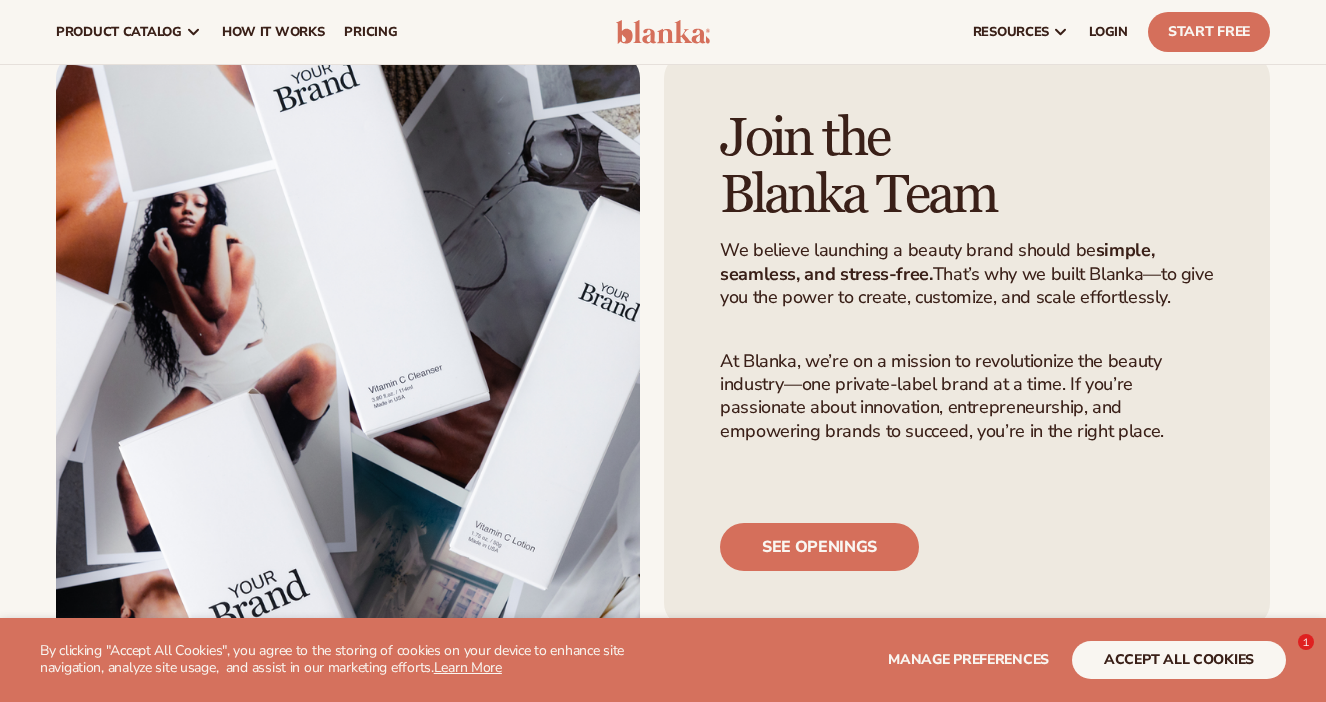 scroll, scrollTop: 0, scrollLeft: 0, axis: both 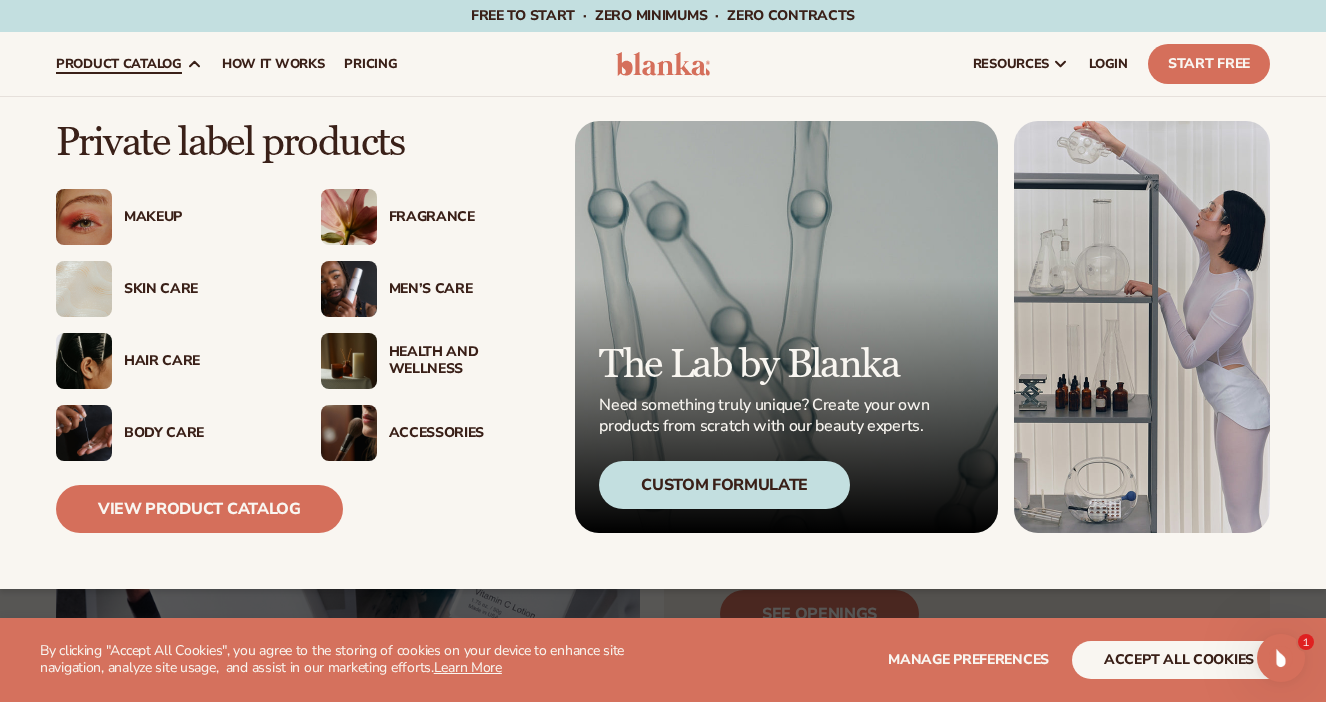 click on "Fragrance" at bounding box center [467, 217] 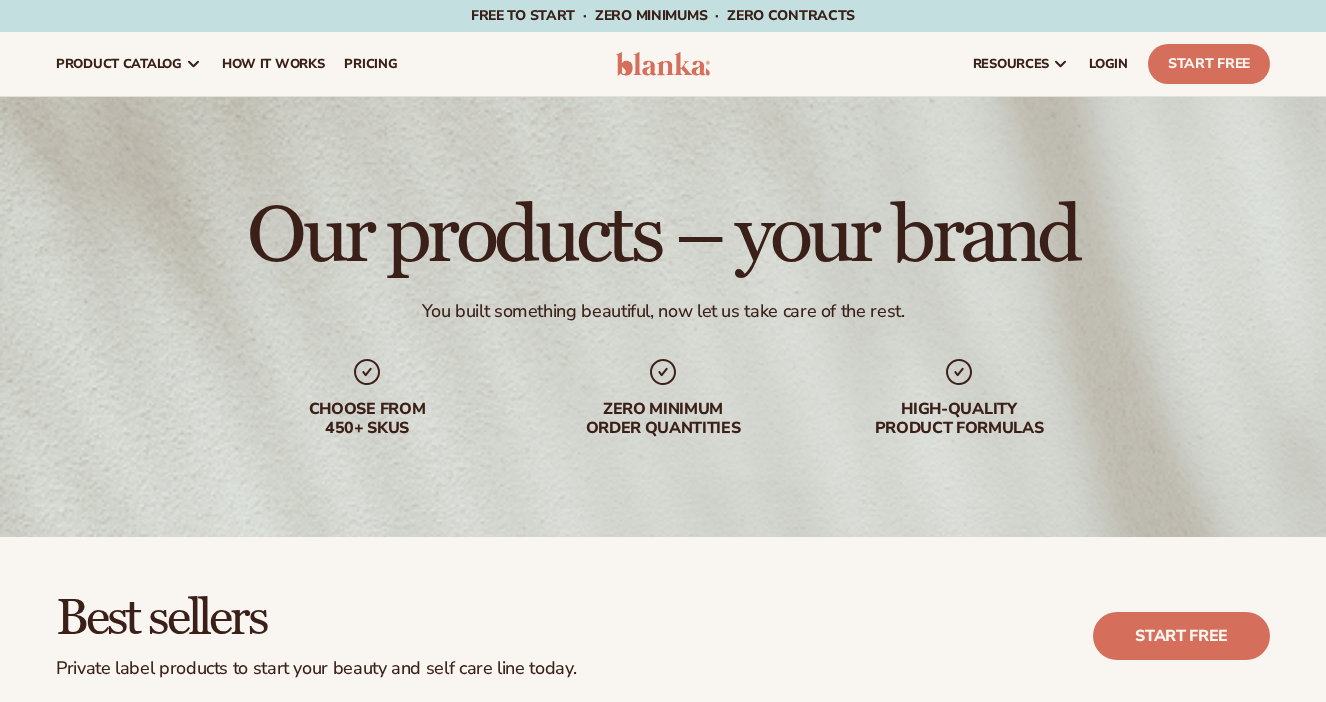 scroll, scrollTop: 0, scrollLeft: 0, axis: both 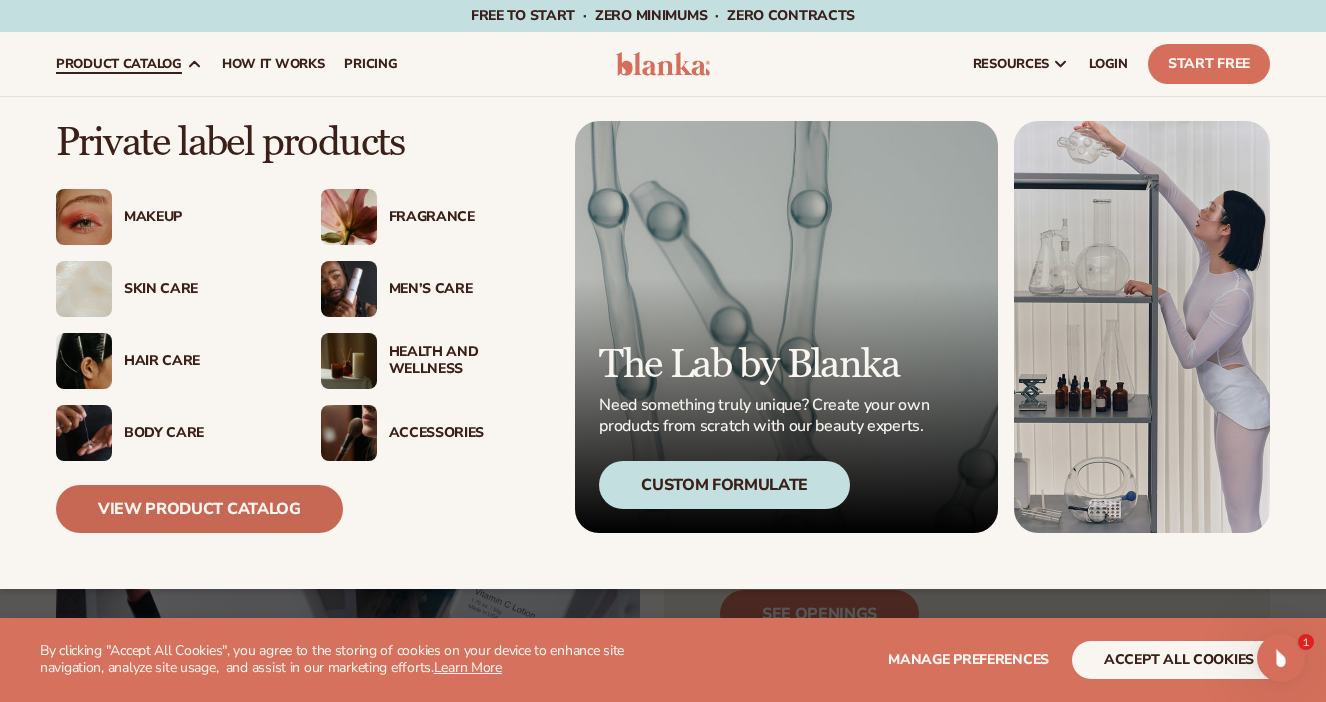 click on "View Product Catalog" at bounding box center [199, 509] 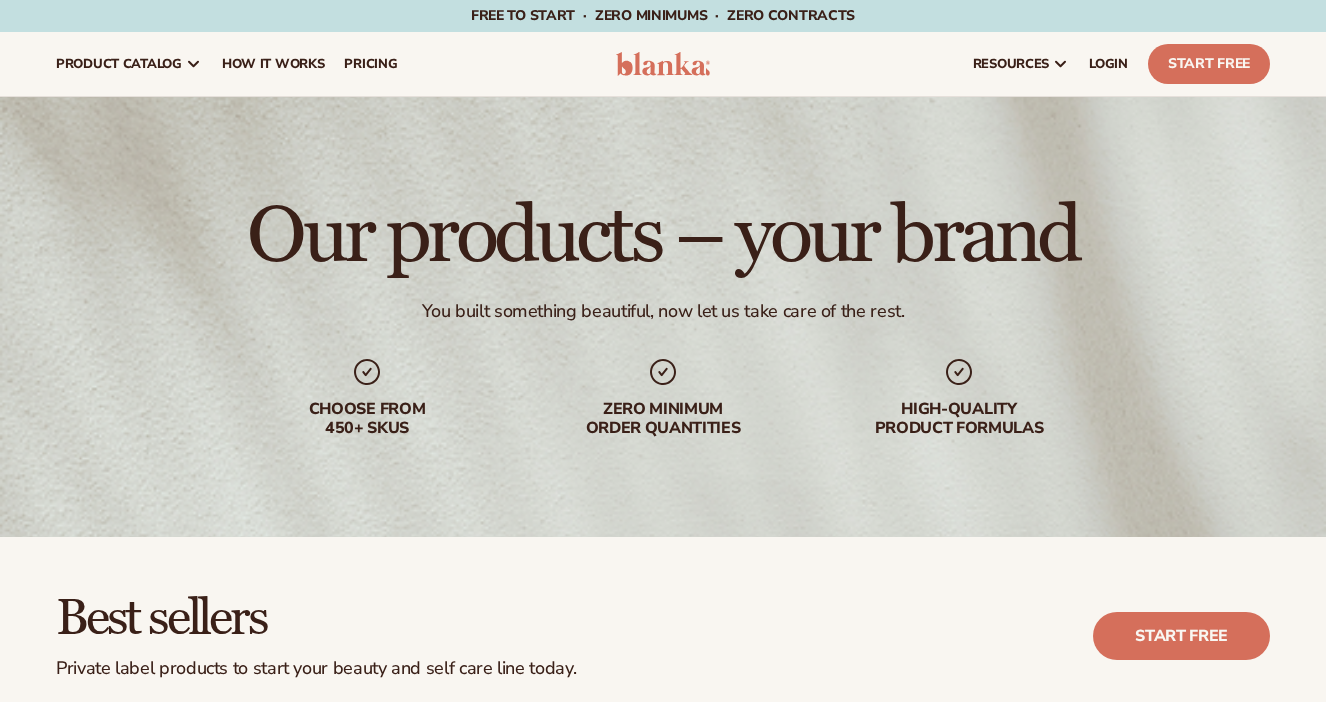 scroll, scrollTop: 0, scrollLeft: 0, axis: both 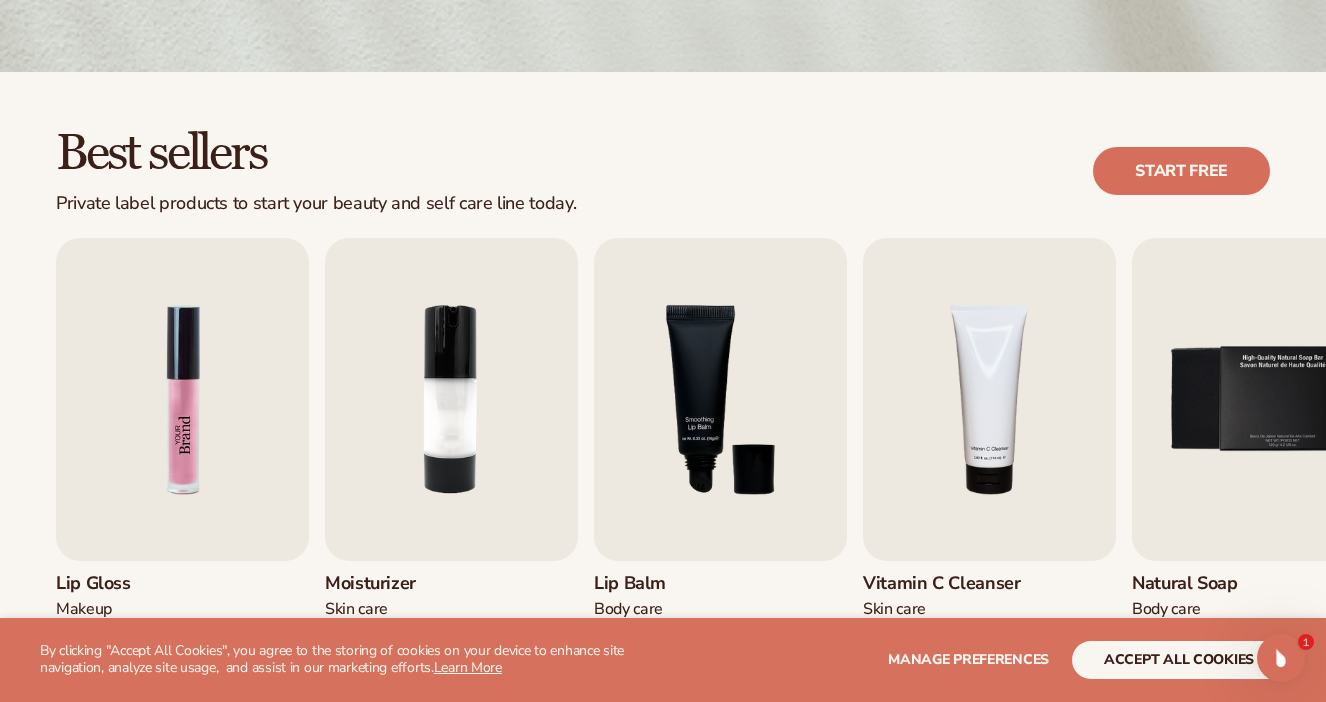click at bounding box center [182, 399] 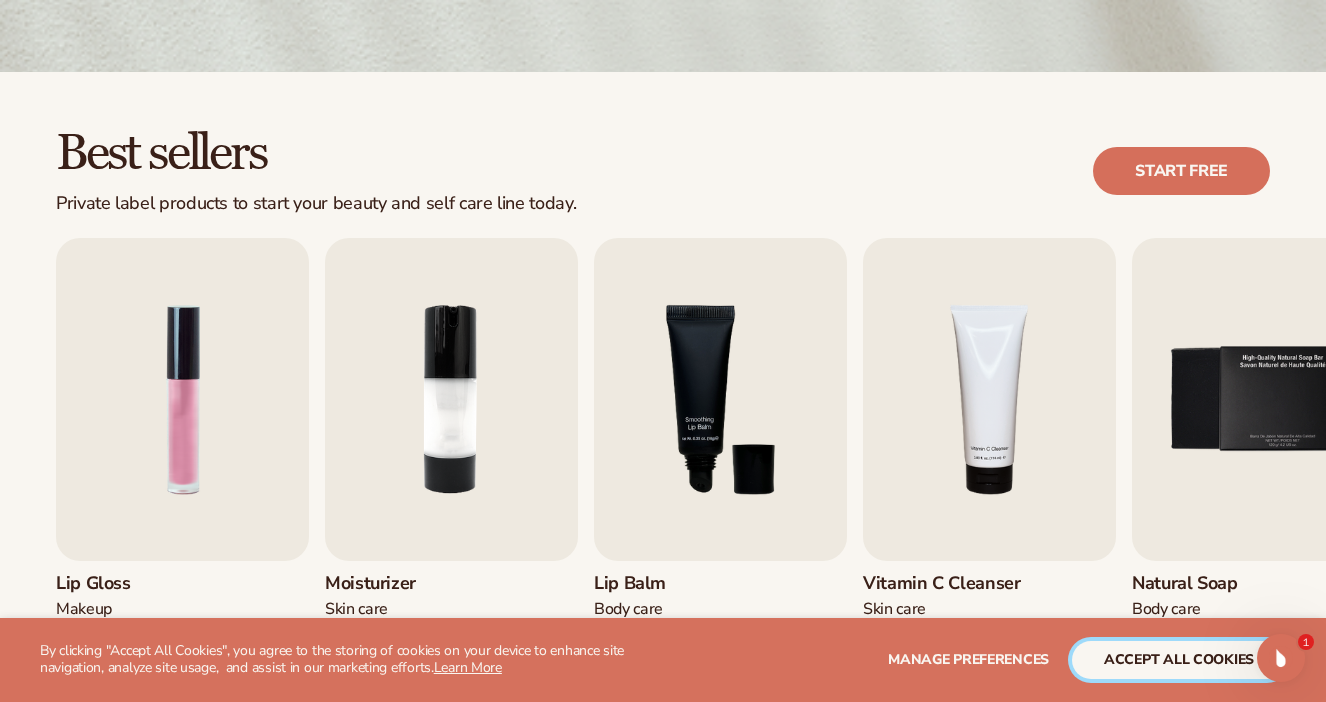 click on "accept all cookies" at bounding box center [1179, 660] 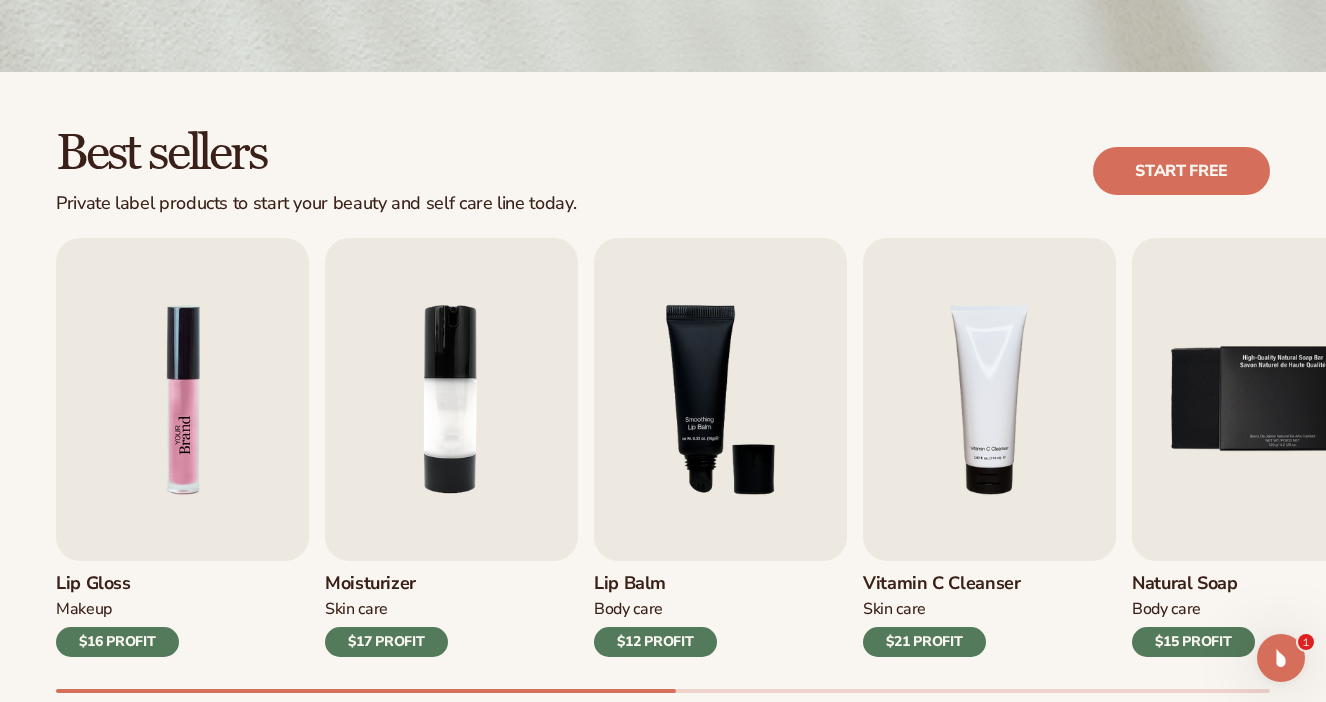 click at bounding box center [182, 399] 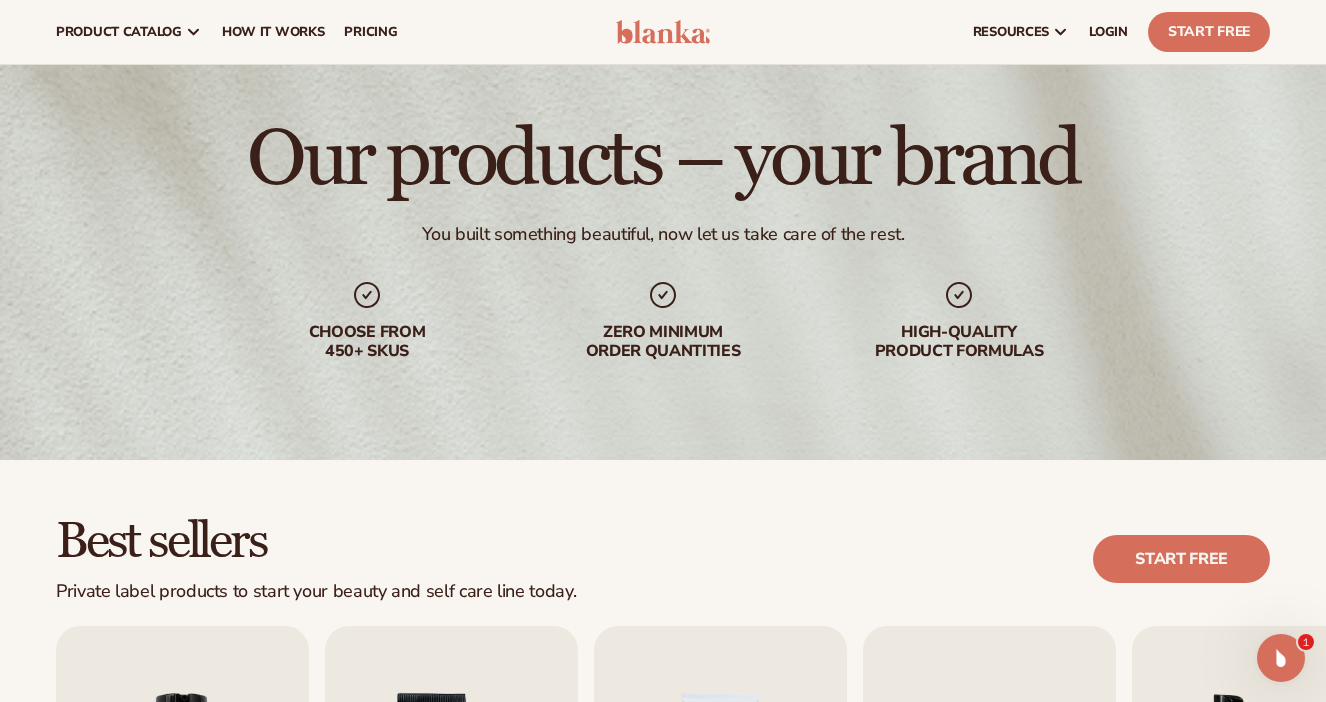 scroll, scrollTop: 0, scrollLeft: 0, axis: both 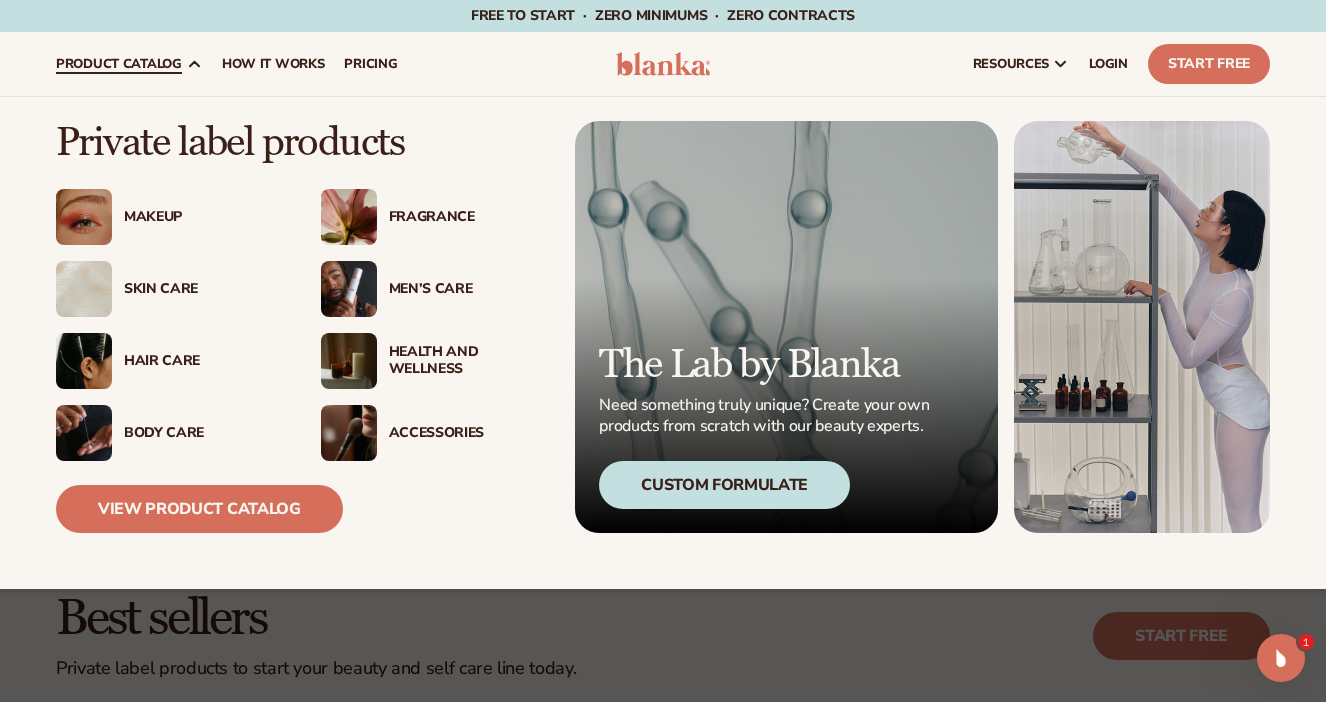 click on "Accessories" at bounding box center [467, 433] 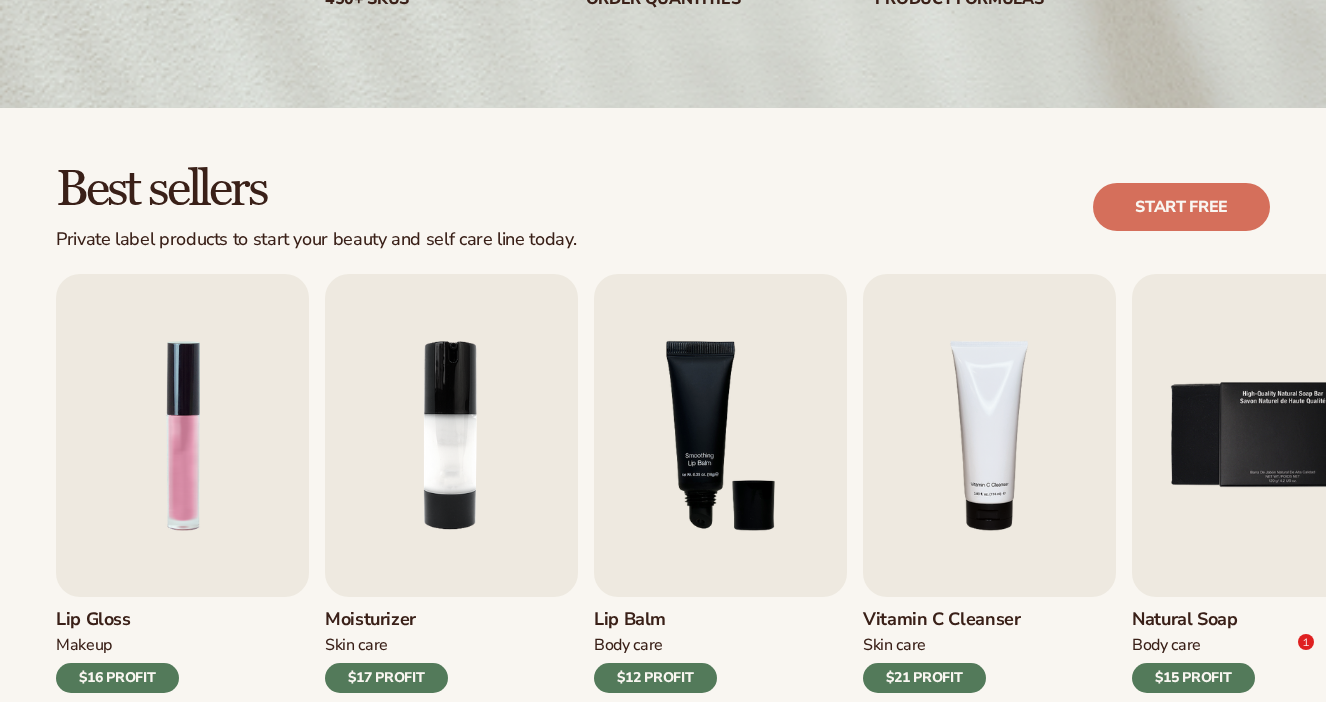 scroll, scrollTop: 831, scrollLeft: 0, axis: vertical 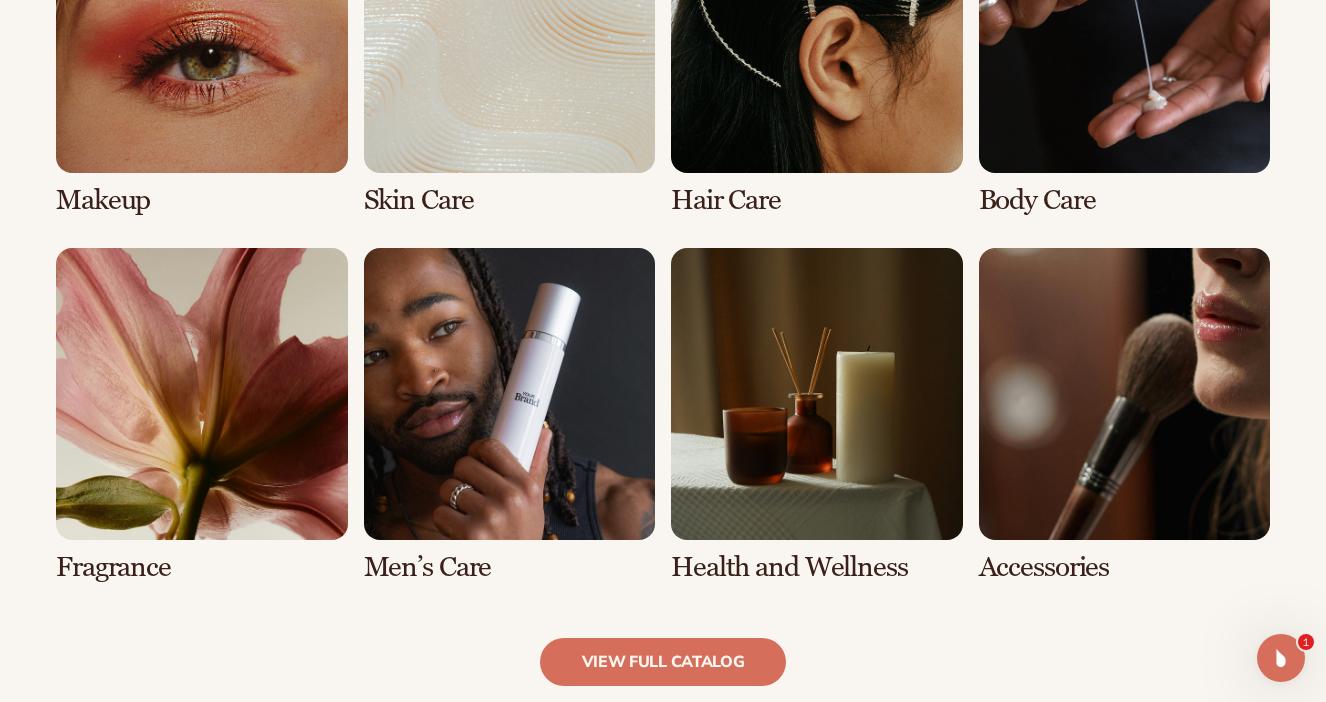 click at bounding box center [202, 415] 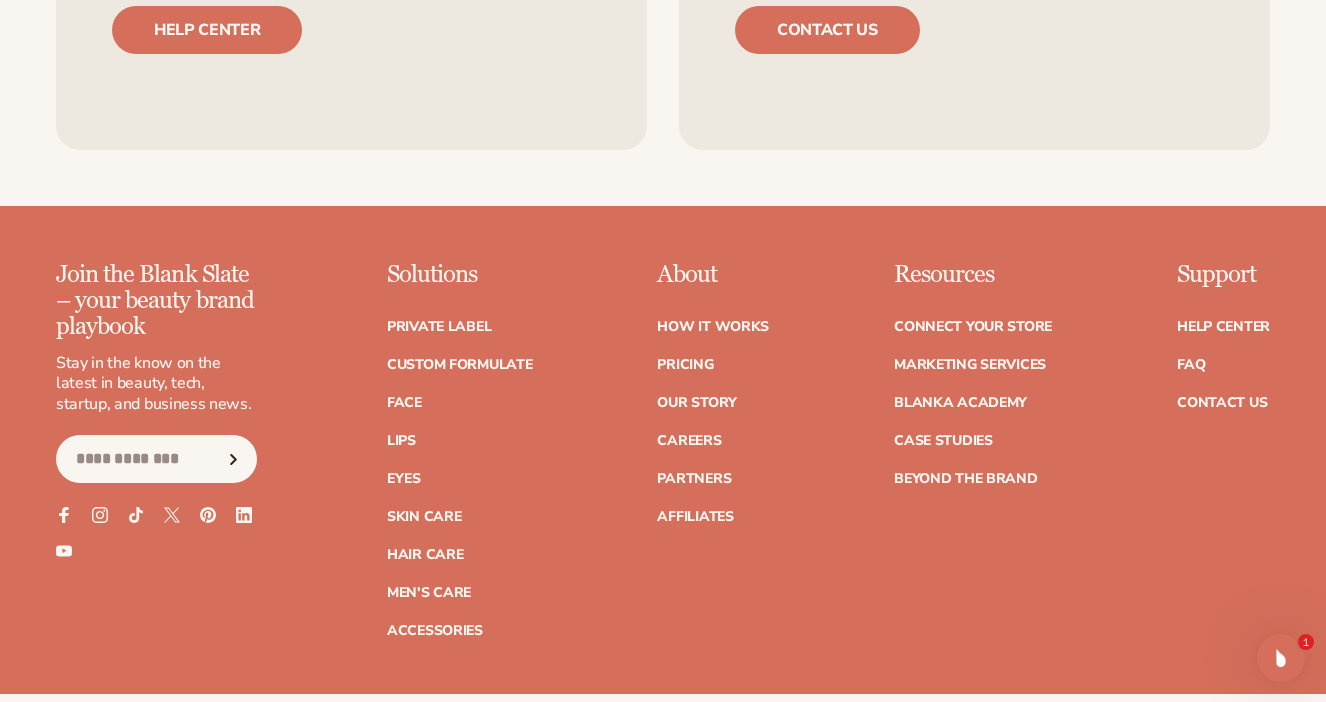 scroll, scrollTop: 3826, scrollLeft: 0, axis: vertical 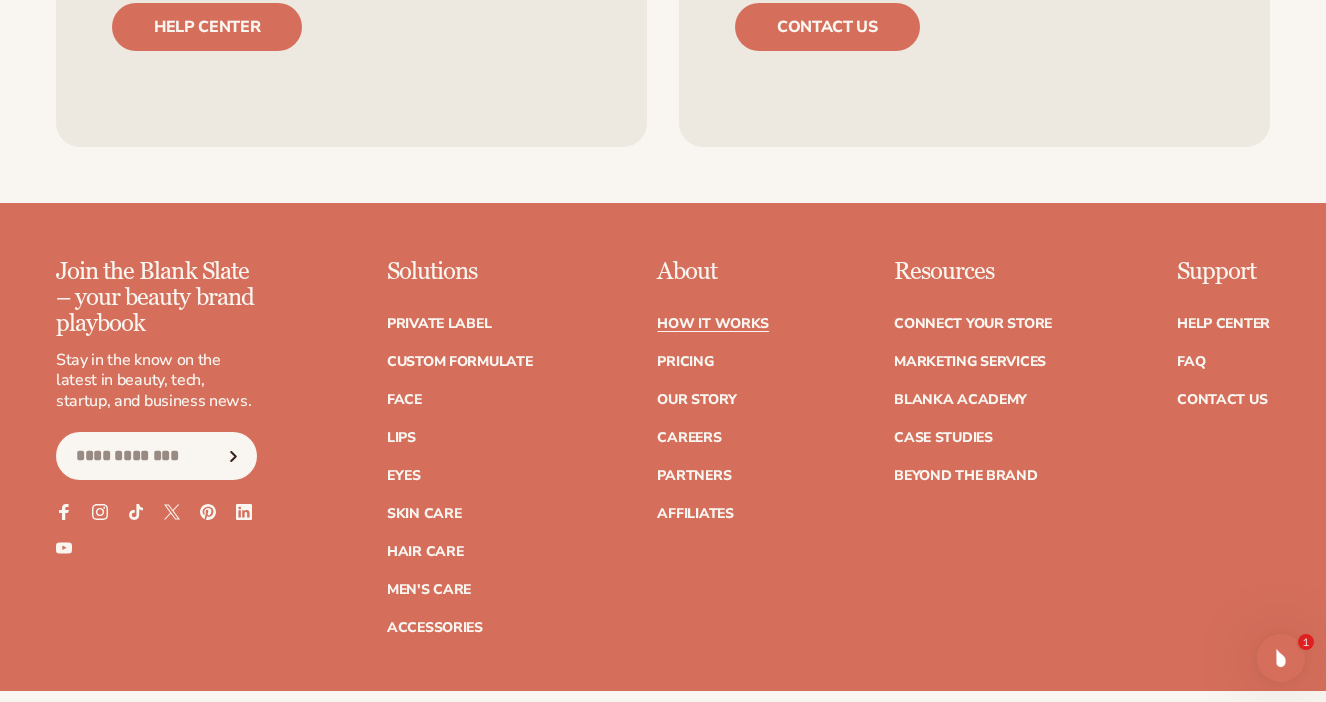 click on "How It Works" at bounding box center [713, 324] 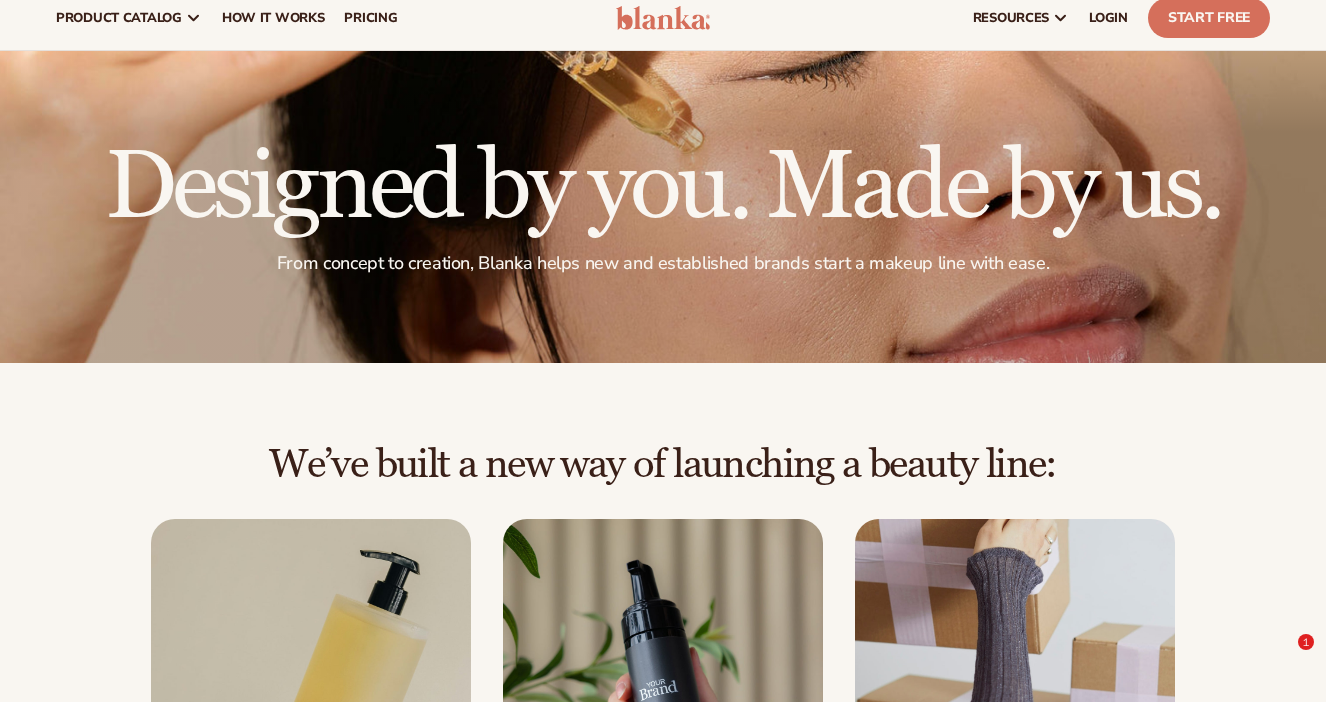 scroll, scrollTop: 133, scrollLeft: 0, axis: vertical 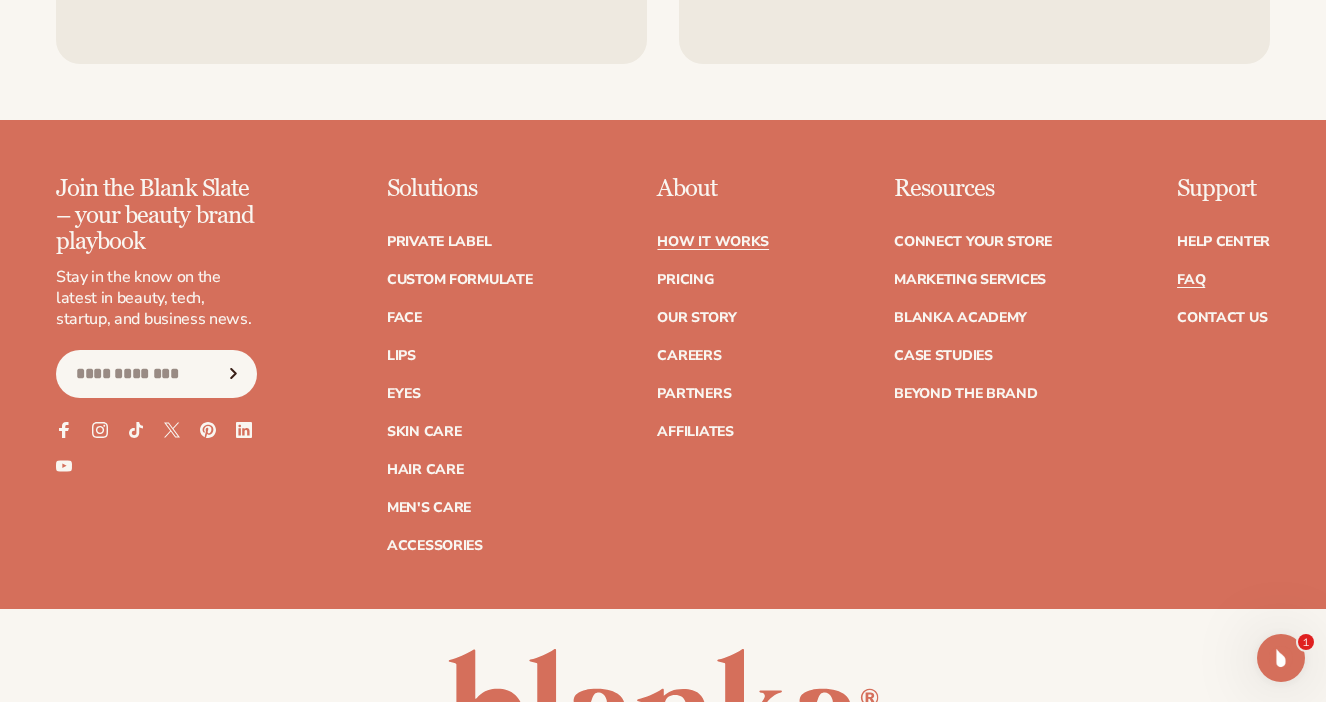click on "FAQ" at bounding box center [1191, 280] 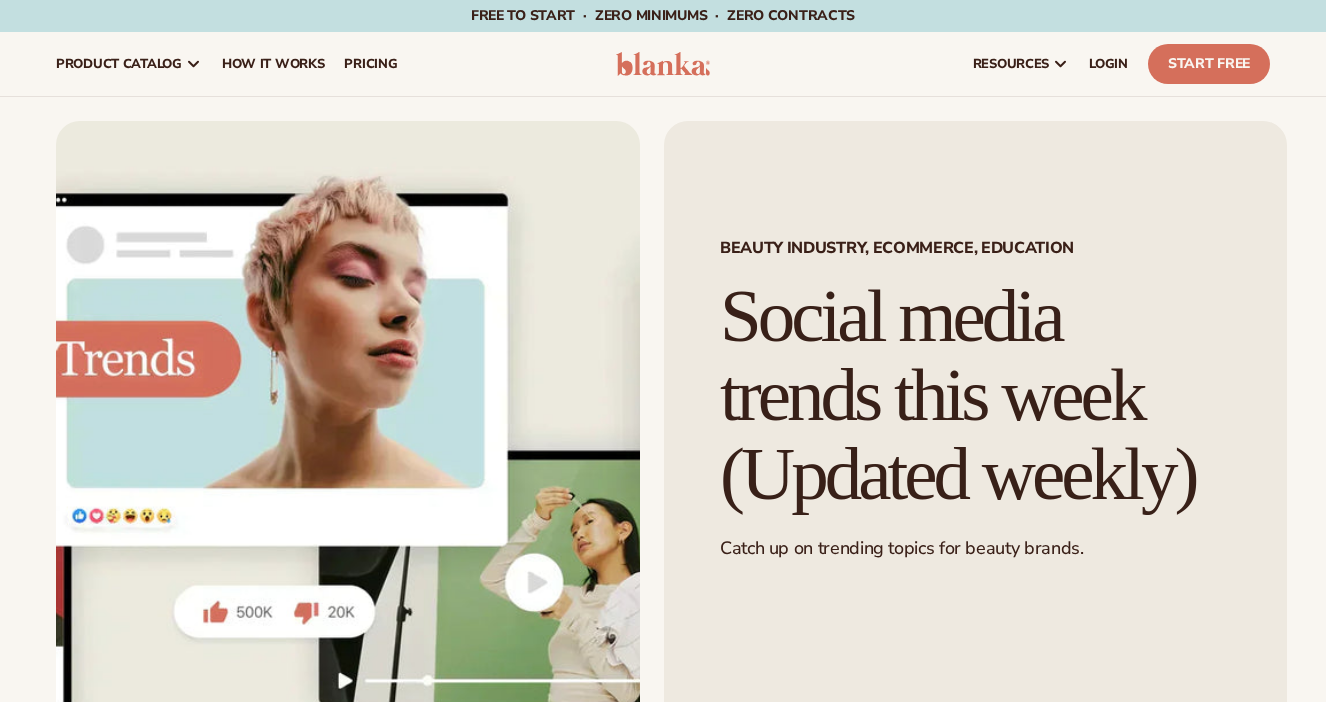 scroll, scrollTop: 0, scrollLeft: 0, axis: both 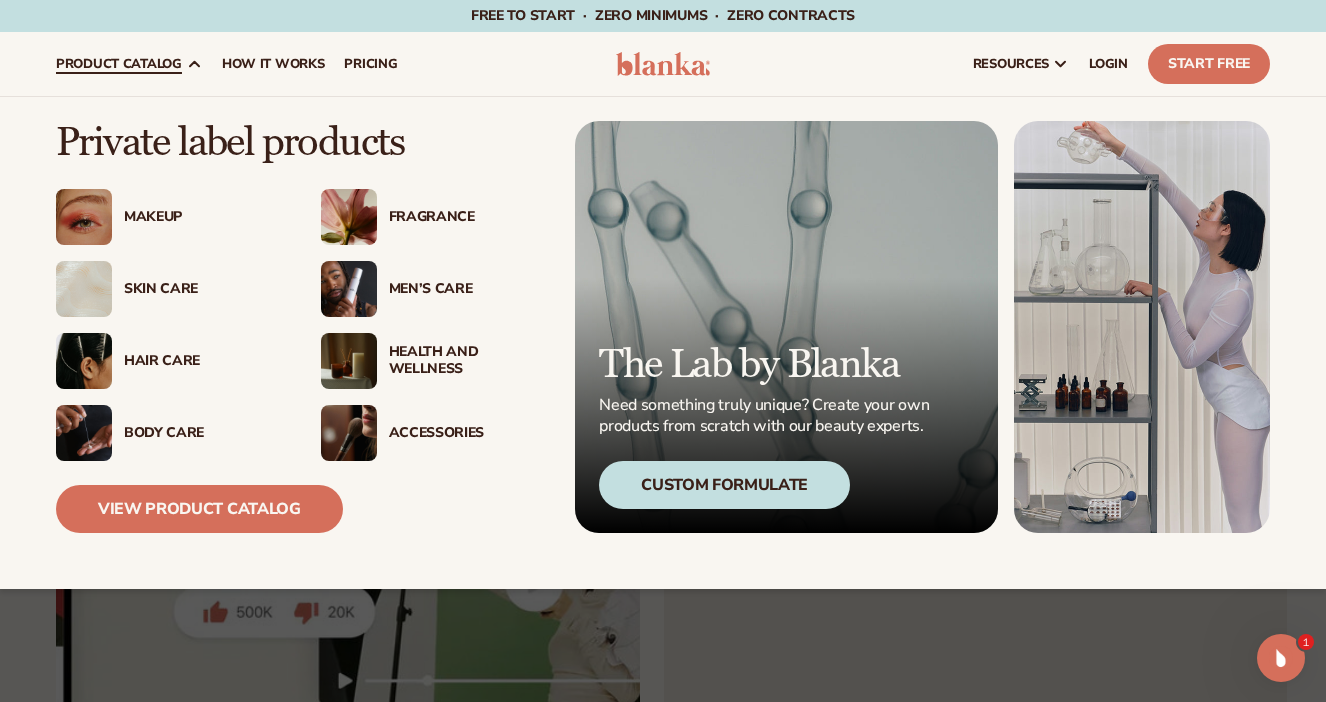 click on "Health And Wellness" at bounding box center (467, 361) 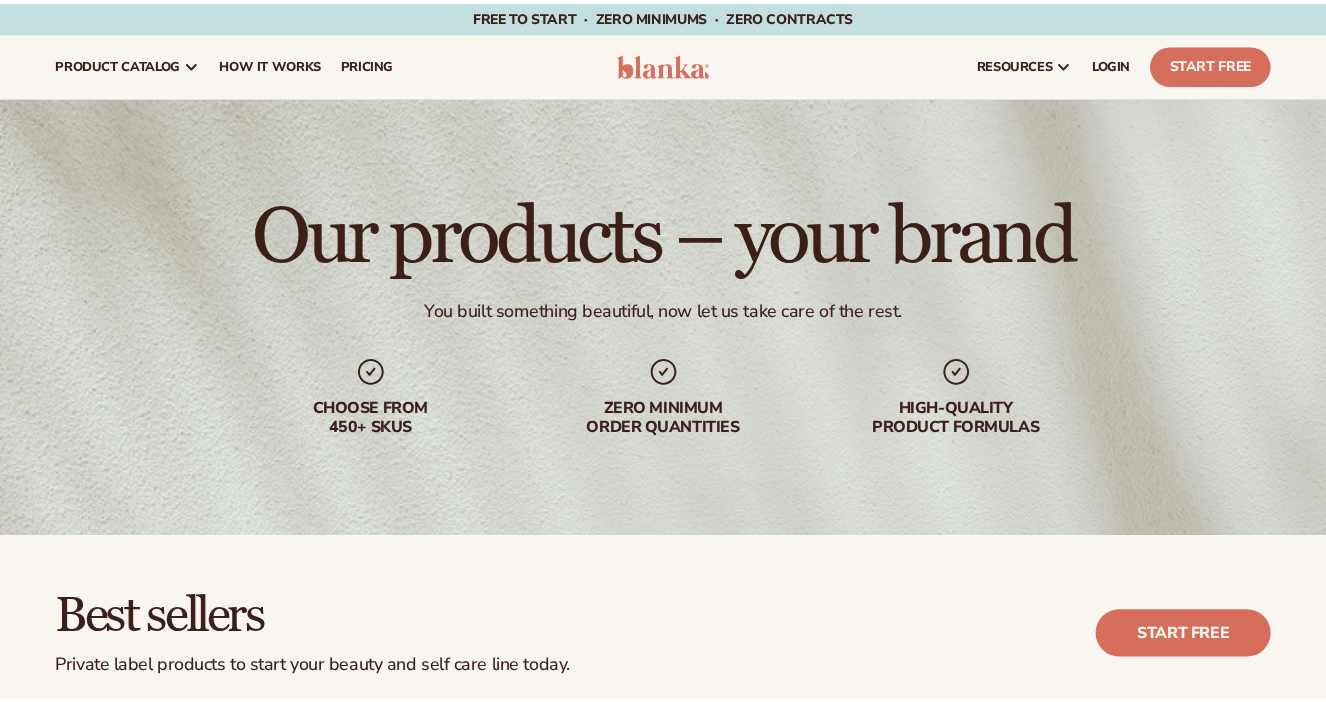 scroll, scrollTop: 0, scrollLeft: 0, axis: both 